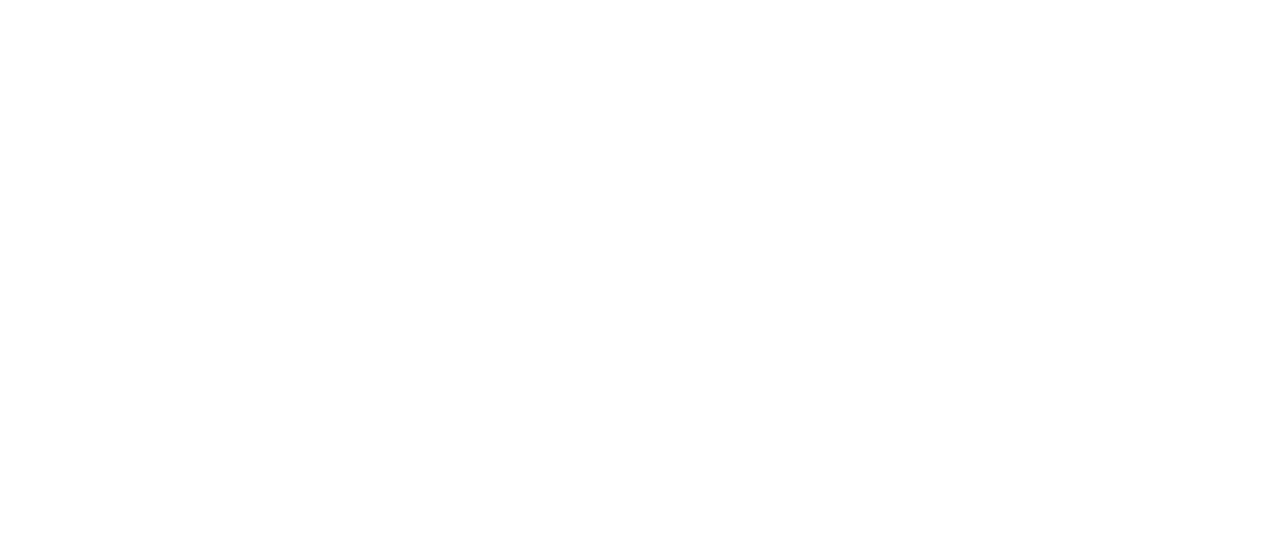 scroll, scrollTop: 0, scrollLeft: 0, axis: both 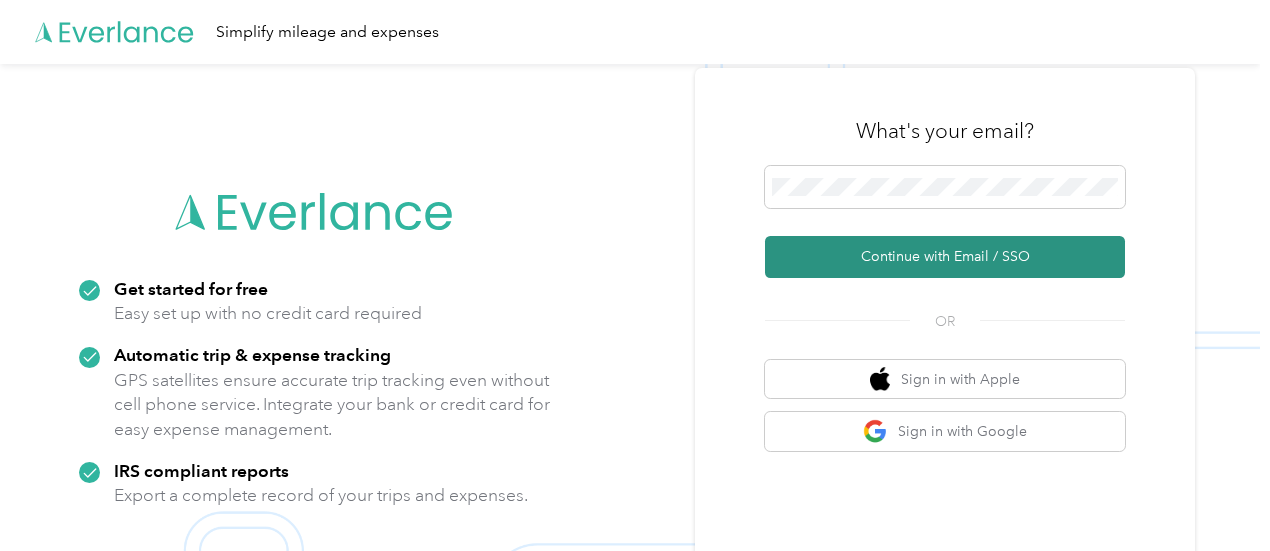 click on "Continue with Email / SSO" at bounding box center (945, 257) 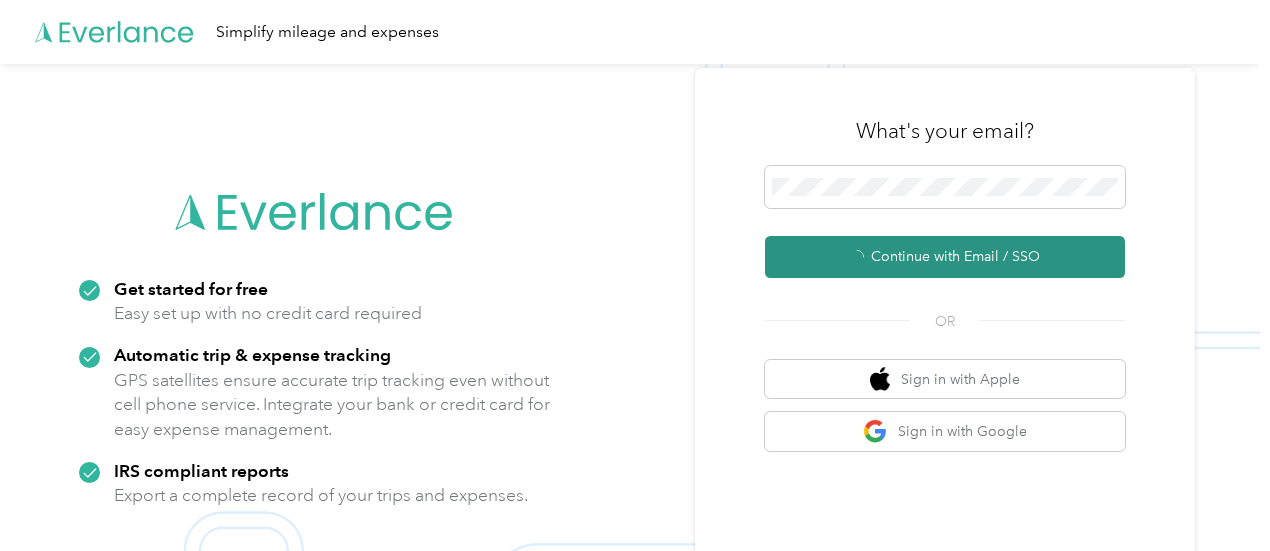click on "Continue with Email / SSO" at bounding box center (945, 257) 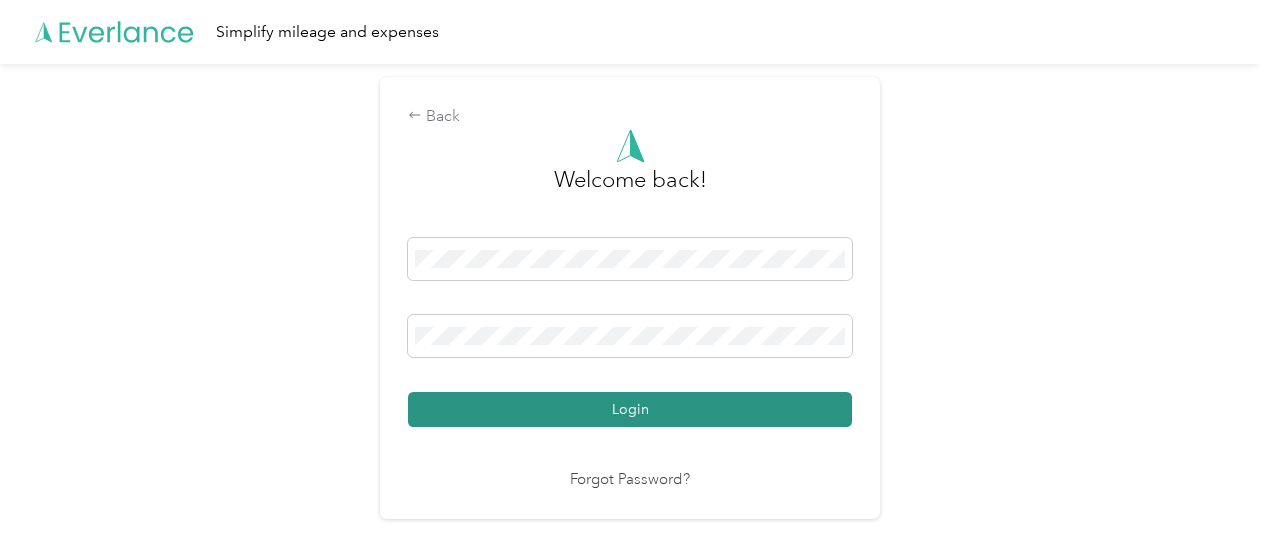 click on "Login" at bounding box center [630, 409] 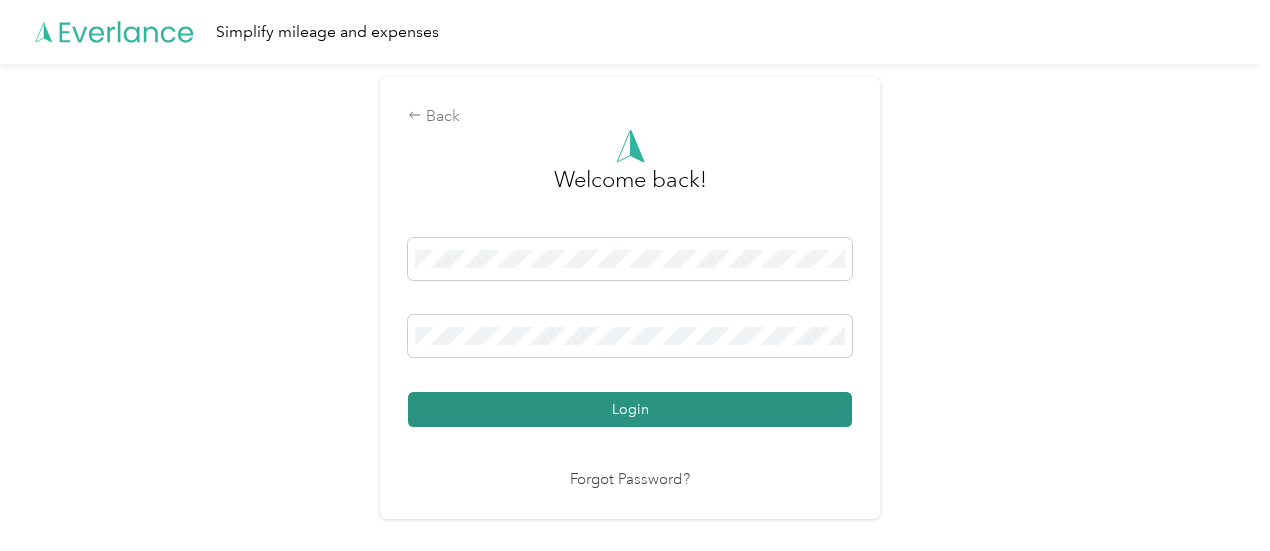 click on "Login" at bounding box center (630, 409) 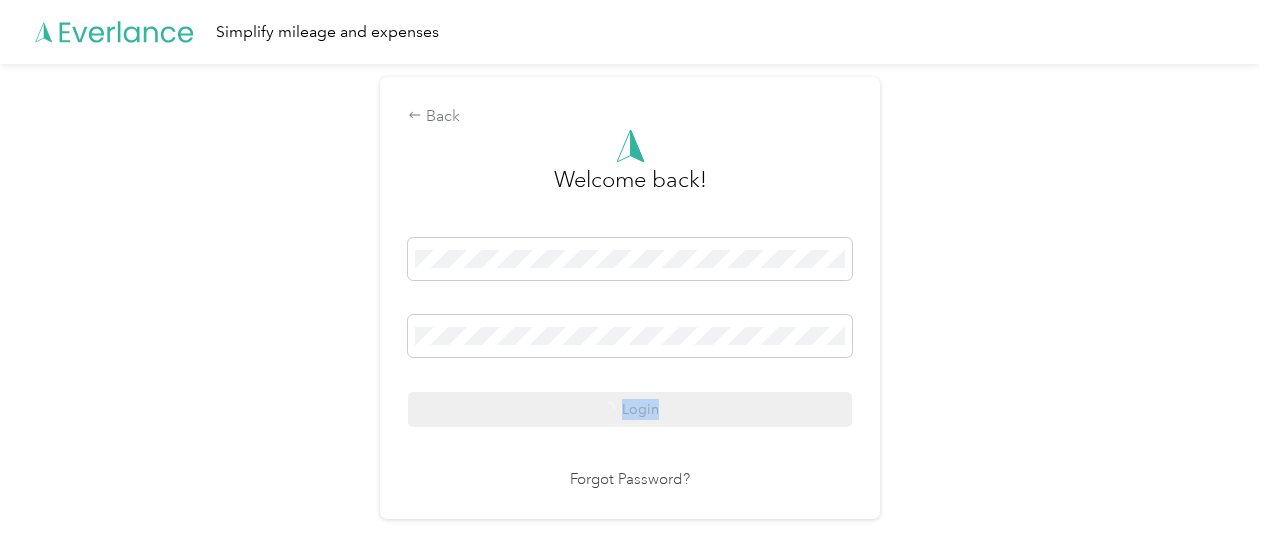 click on "Login" at bounding box center [630, 332] 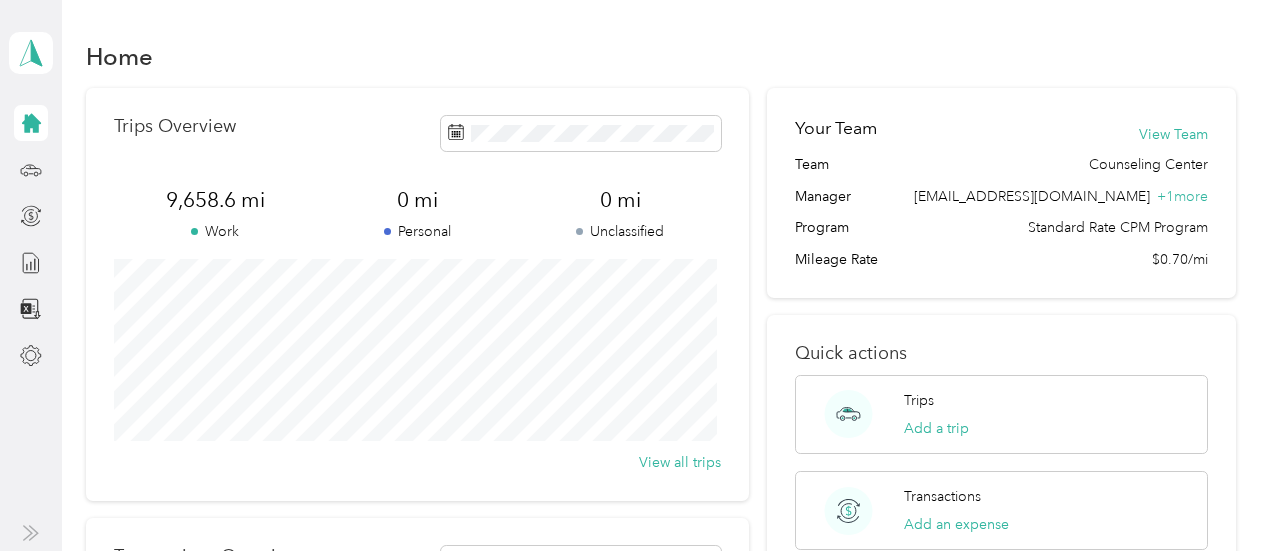 click 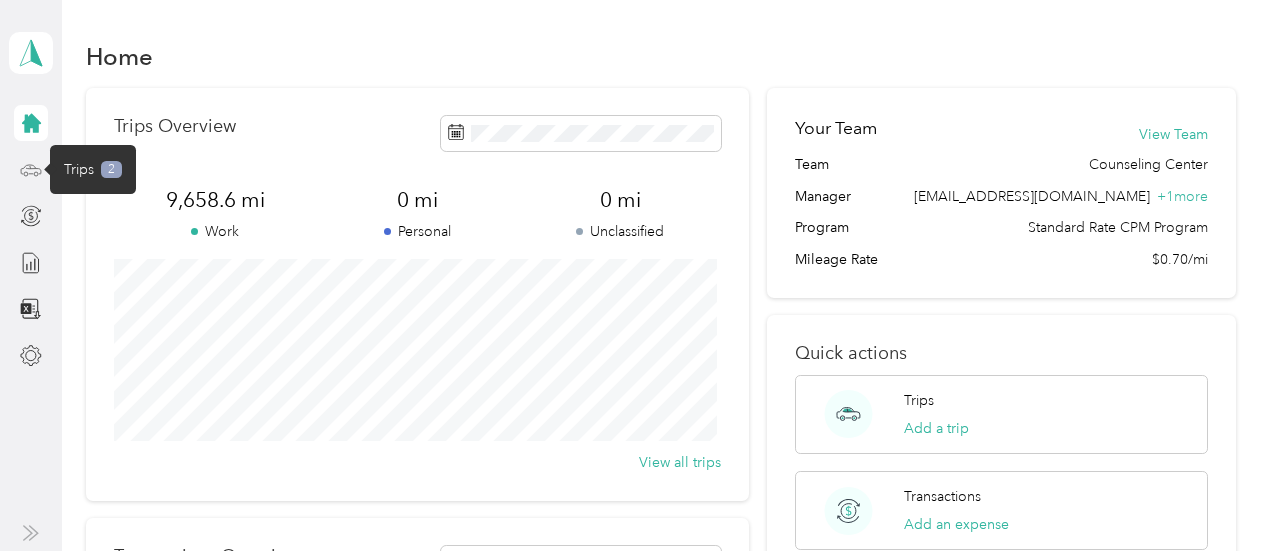 click 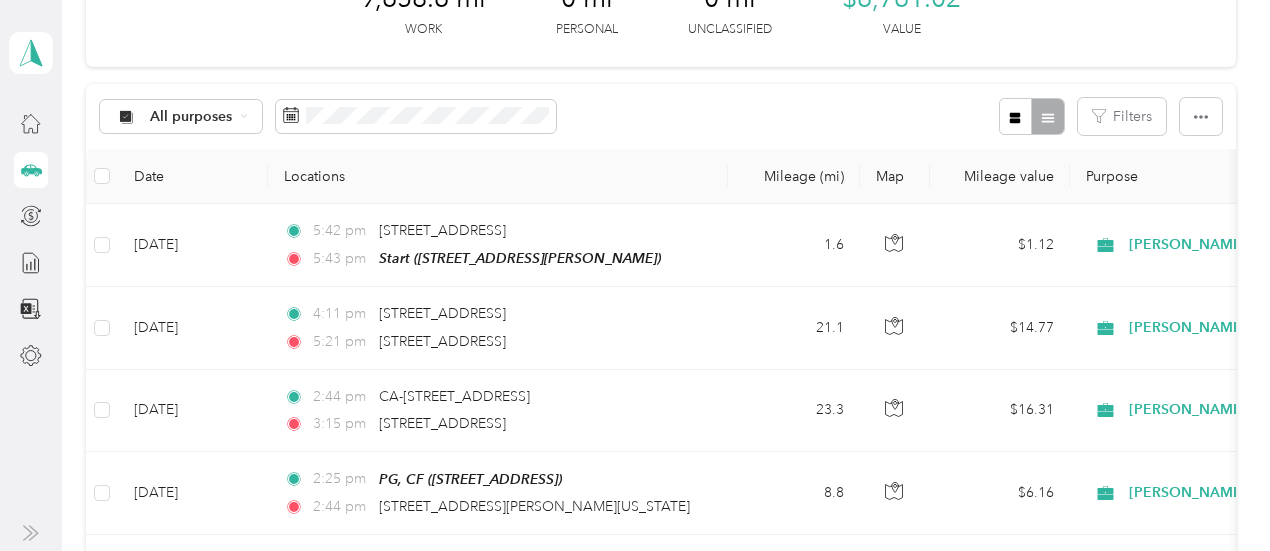 scroll, scrollTop: 158, scrollLeft: 0, axis: vertical 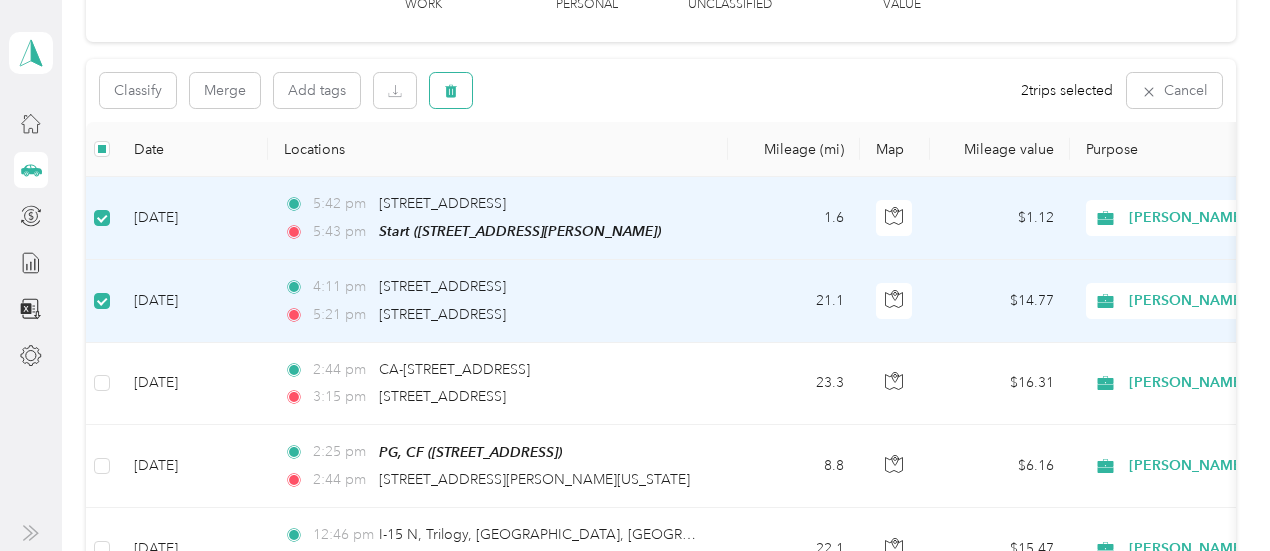 click 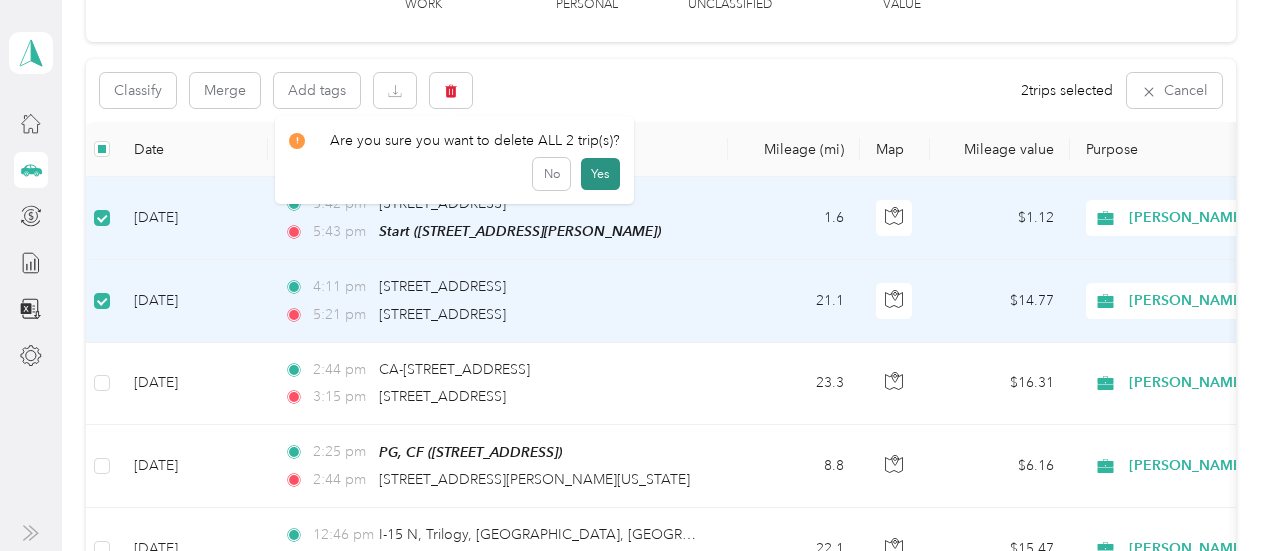 click on "Yes" at bounding box center [600, 174] 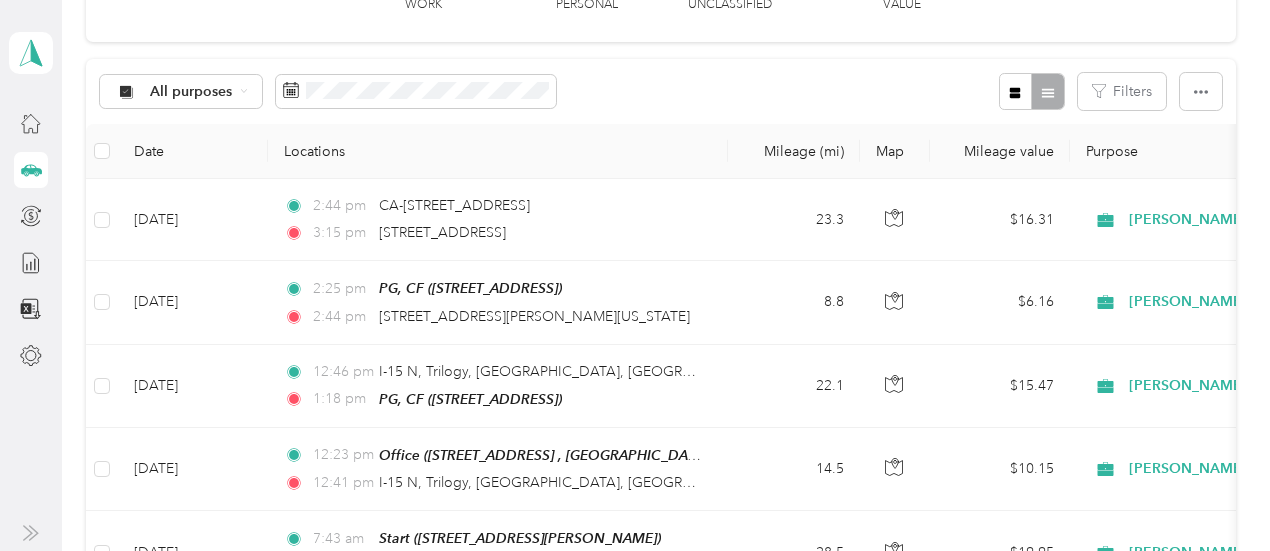 scroll, scrollTop: 0, scrollLeft: 0, axis: both 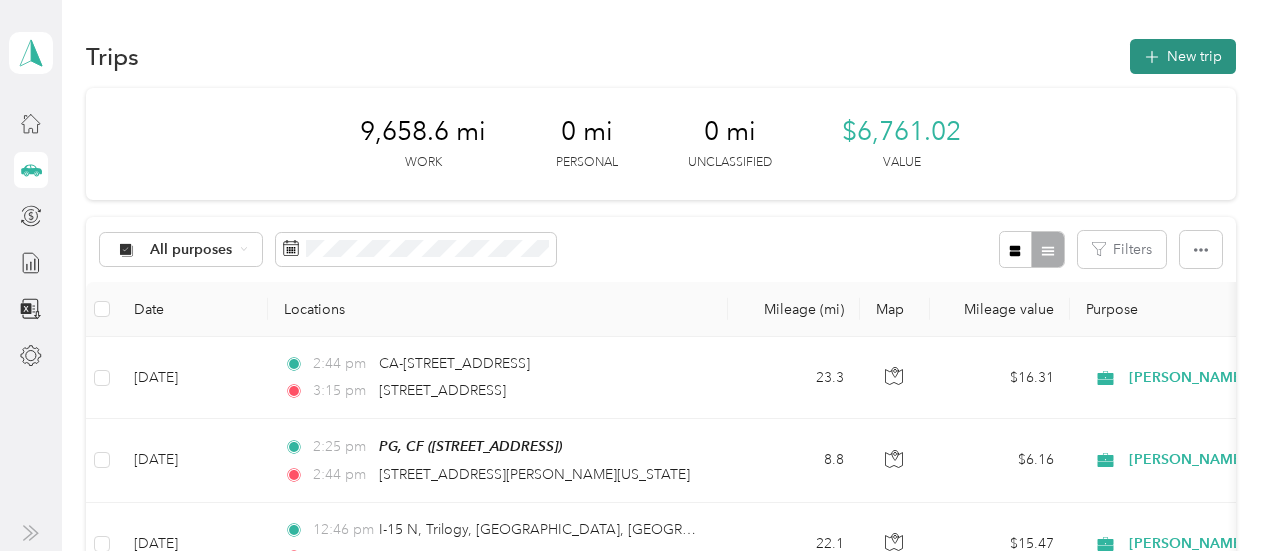 click 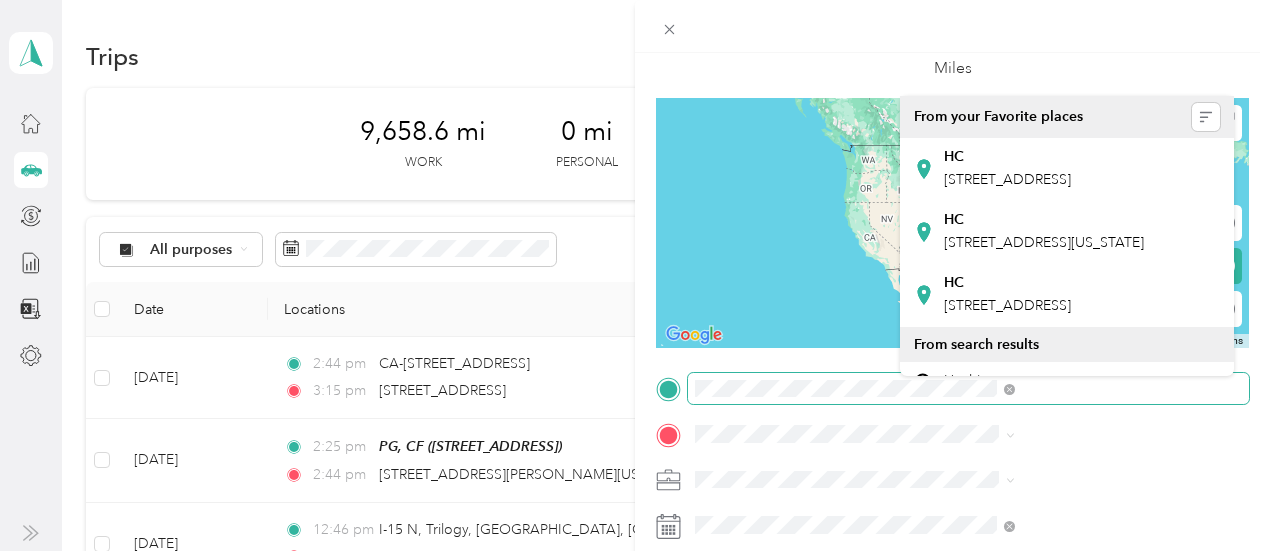 scroll, scrollTop: 112, scrollLeft: 0, axis: vertical 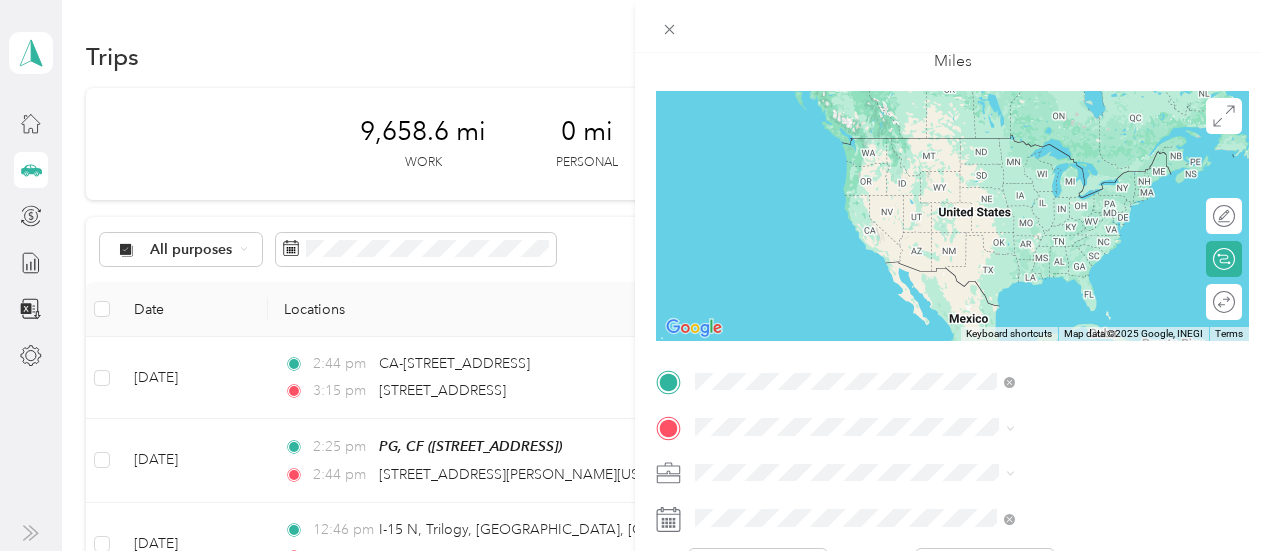 click on "HC [STREET_ADDRESS]" at bounding box center [1007, 283] 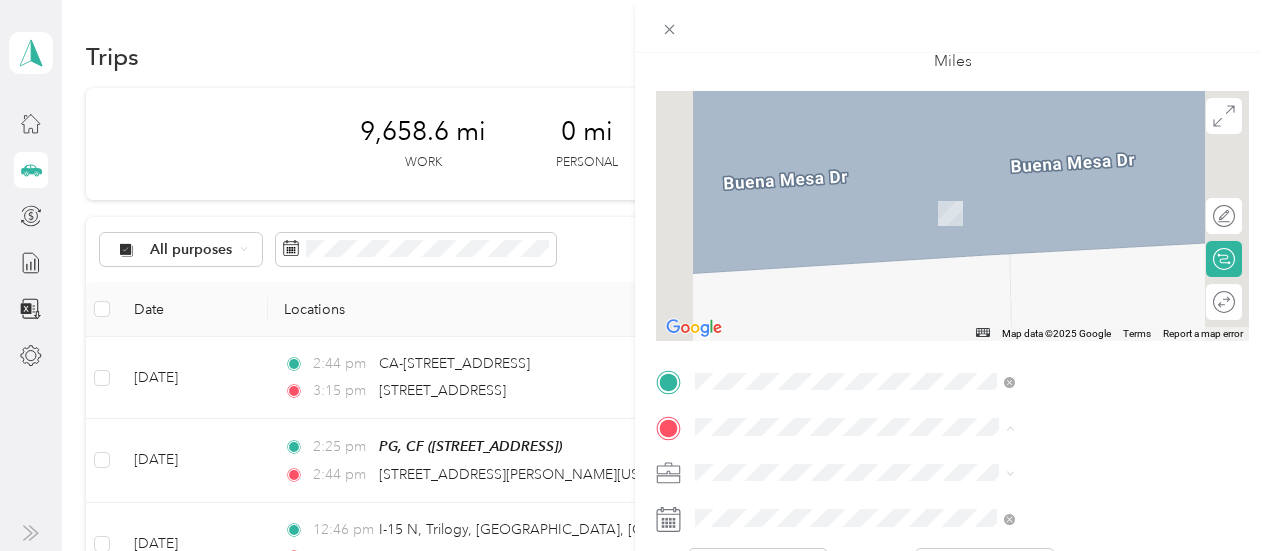 click on "[STREET_ADDRESS][PERSON_NAME]" at bounding box center (1063, 212) 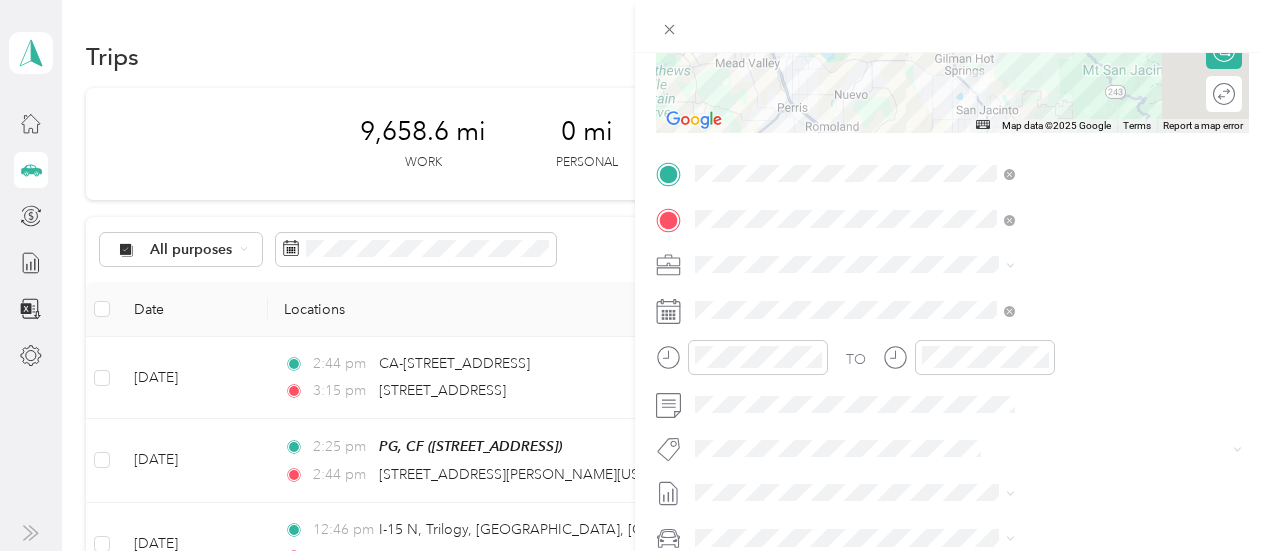 scroll, scrollTop: 346, scrollLeft: 0, axis: vertical 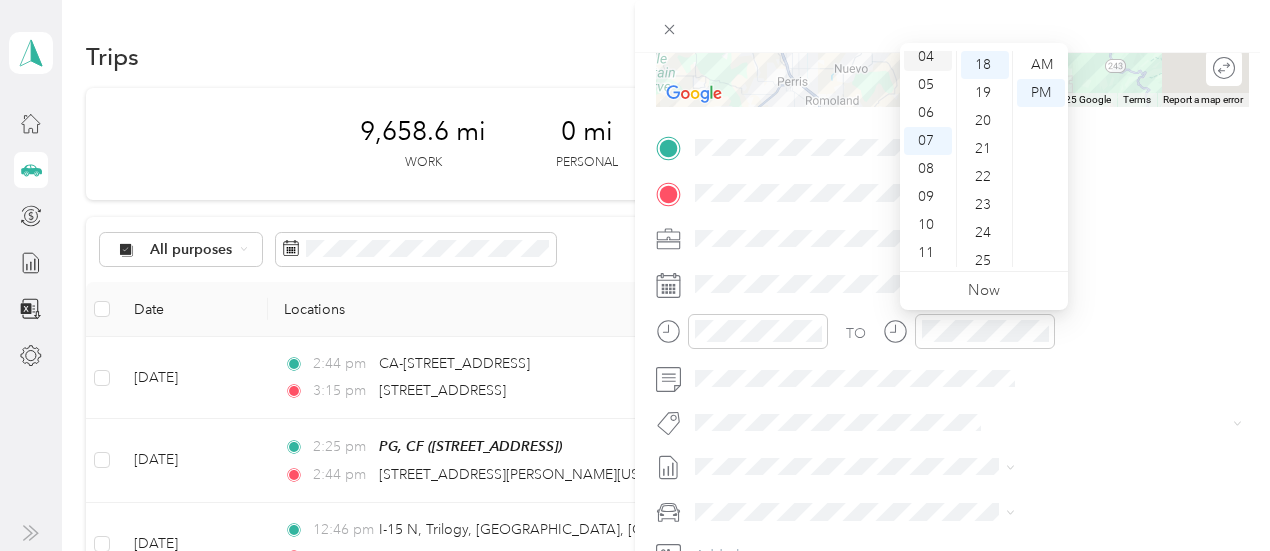 click on "04" at bounding box center (928, 57) 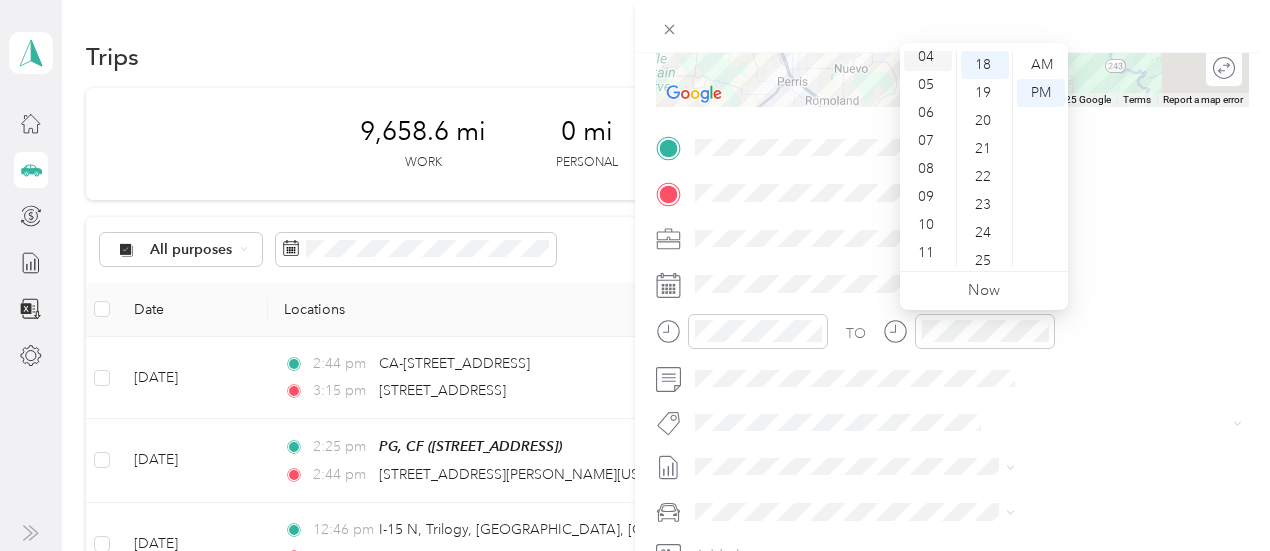 scroll, scrollTop: 112, scrollLeft: 0, axis: vertical 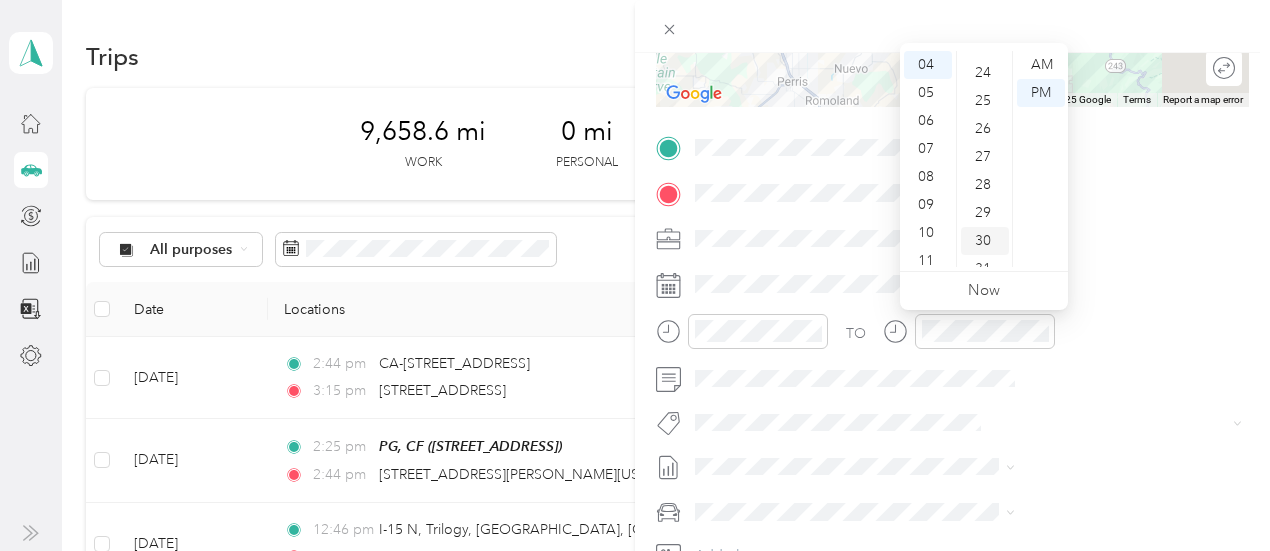 click on "30" at bounding box center (985, 241) 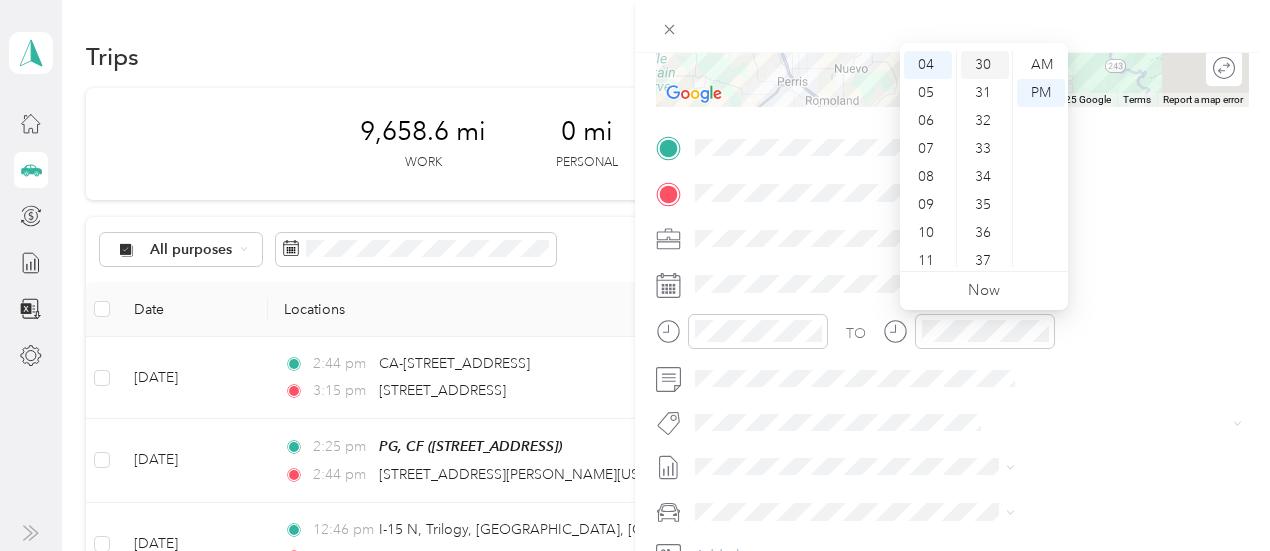 click on "30" at bounding box center [985, 65] 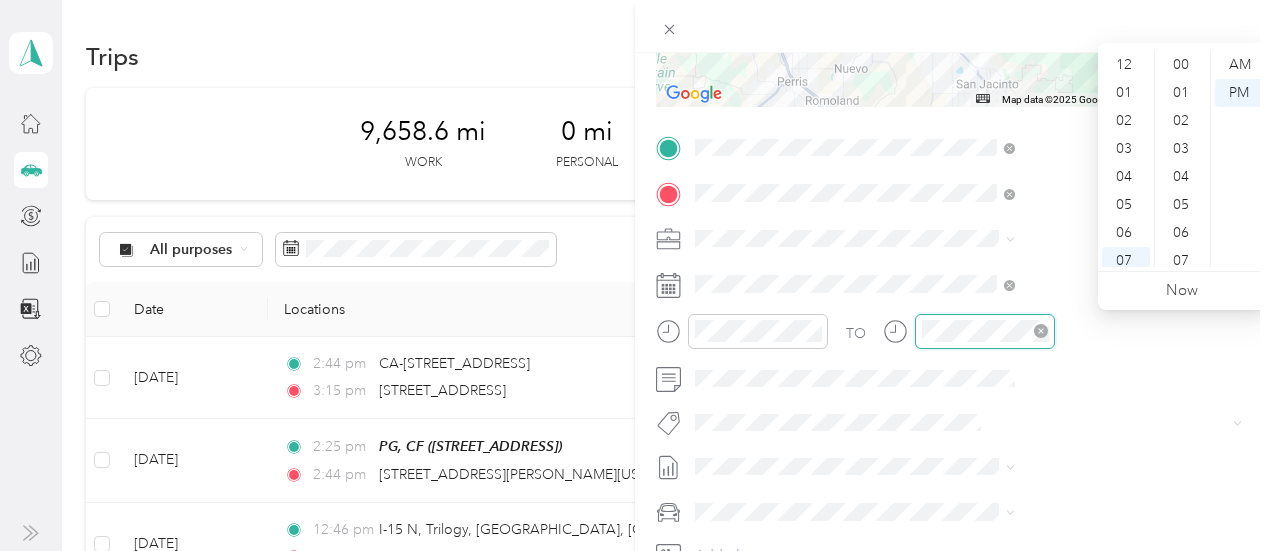 scroll, scrollTop: 504, scrollLeft: 0, axis: vertical 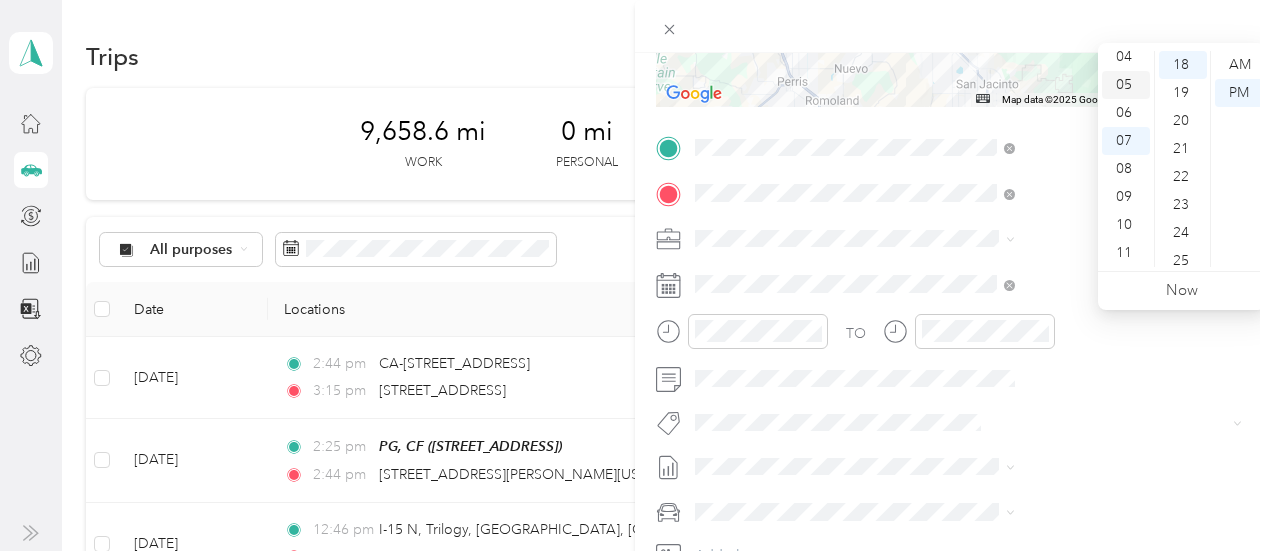 click on "05" at bounding box center [1126, 85] 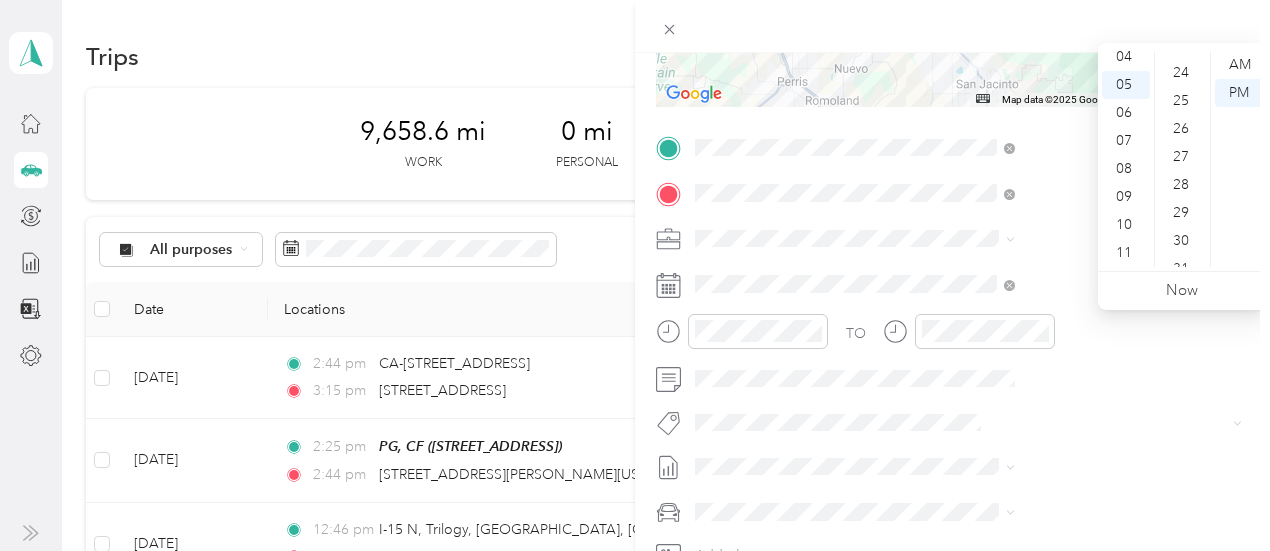 scroll, scrollTop: 704, scrollLeft: 0, axis: vertical 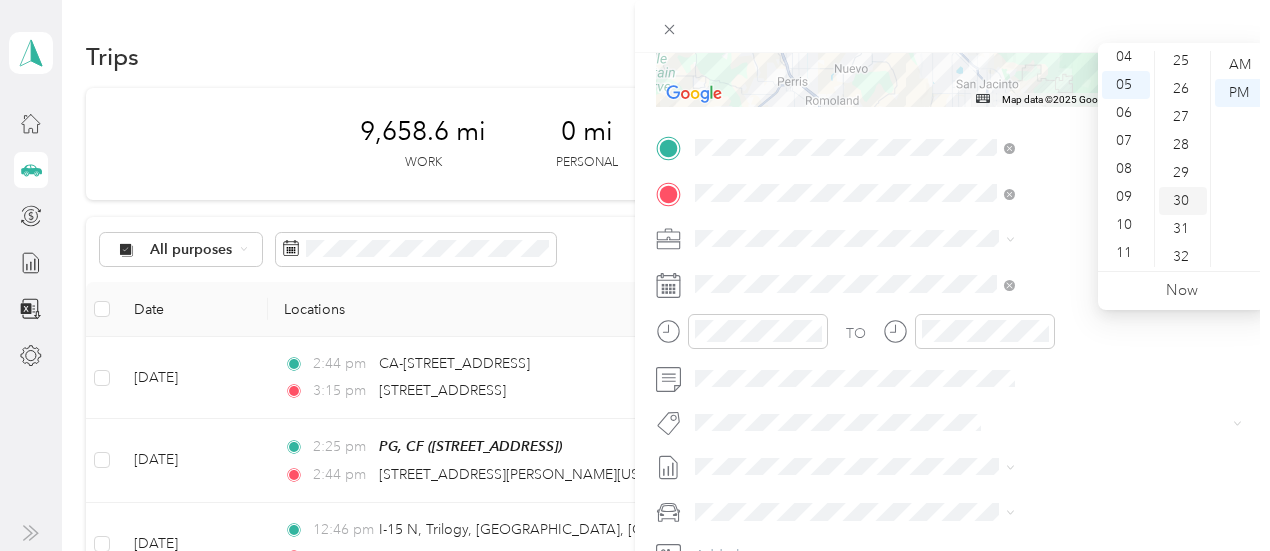 click on "30" at bounding box center [1183, 201] 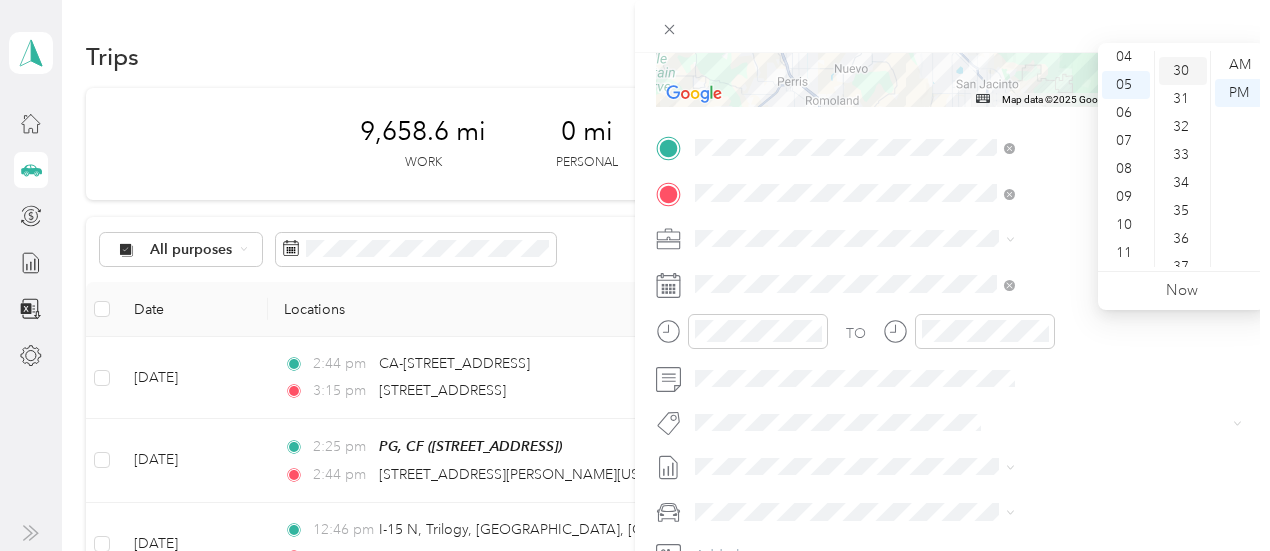 scroll, scrollTop: 840, scrollLeft: 0, axis: vertical 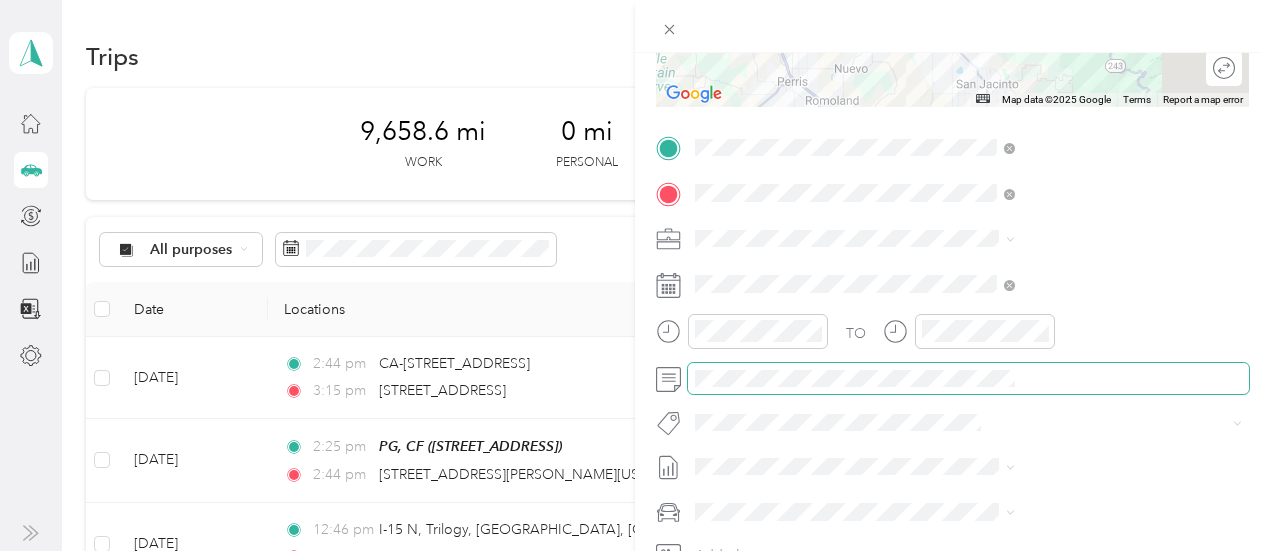 click at bounding box center [968, 379] 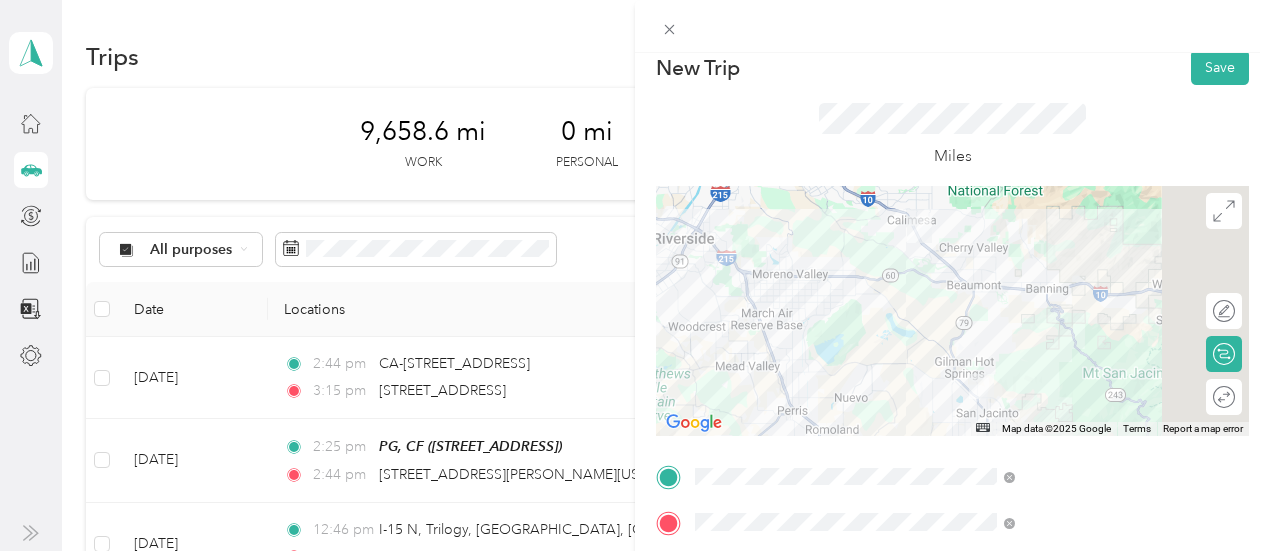 scroll, scrollTop: 0, scrollLeft: 0, axis: both 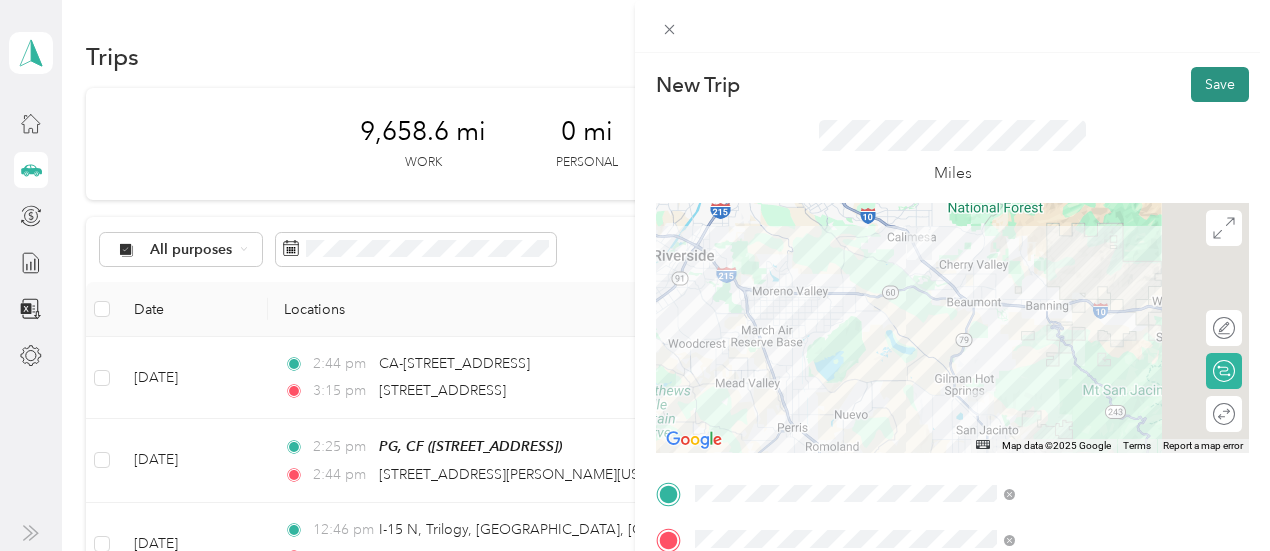 click on "Save" at bounding box center [1220, 84] 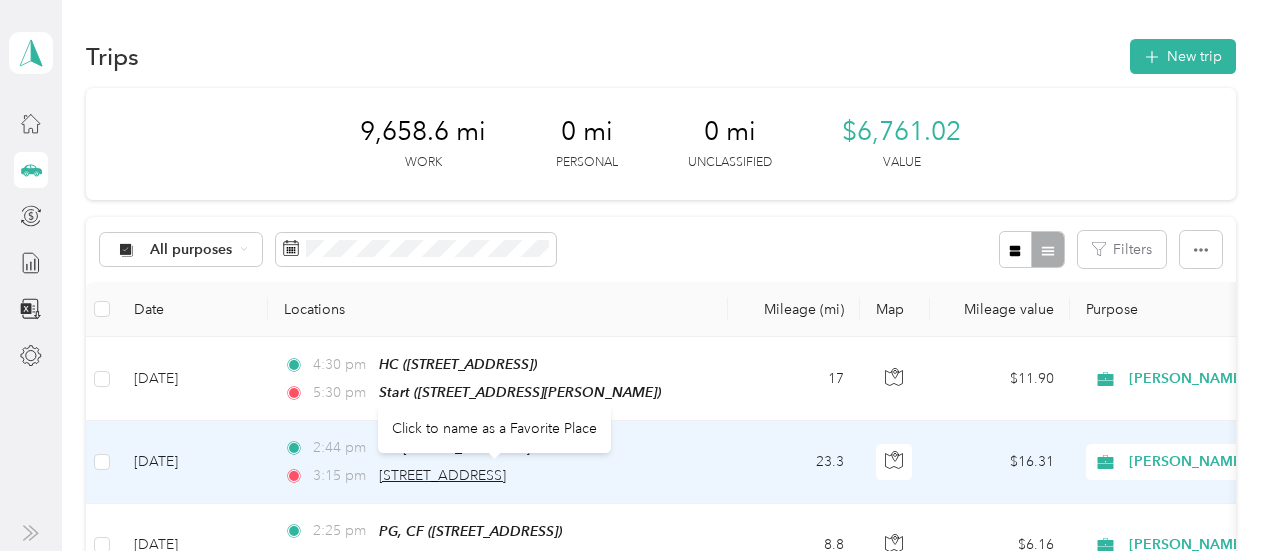 click on "[STREET_ADDRESS]" at bounding box center (442, 475) 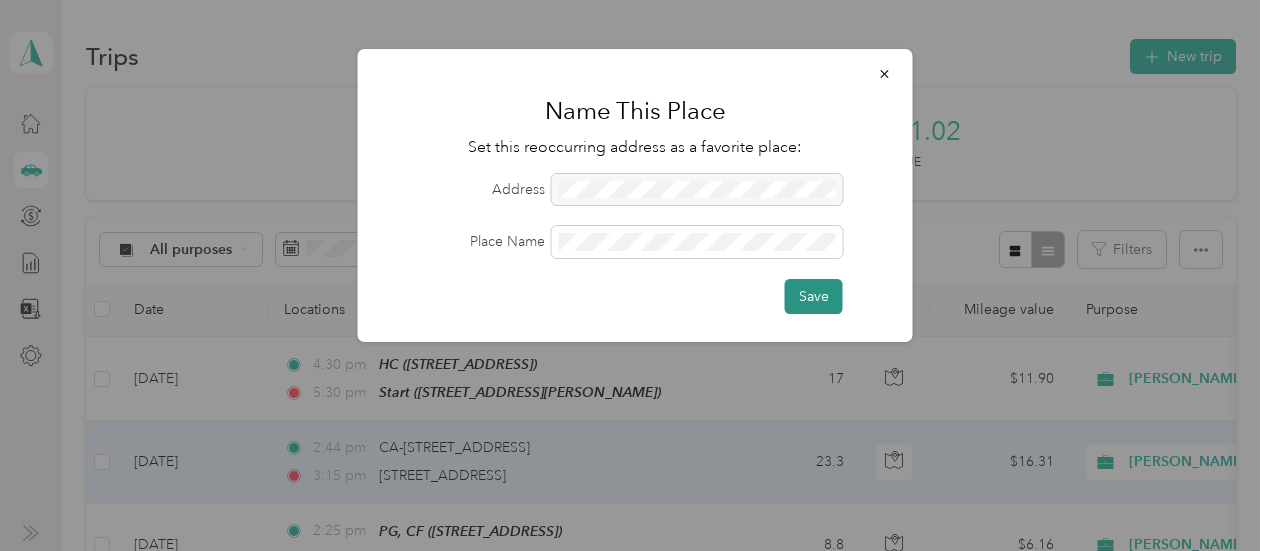 click on "Save" at bounding box center (814, 296) 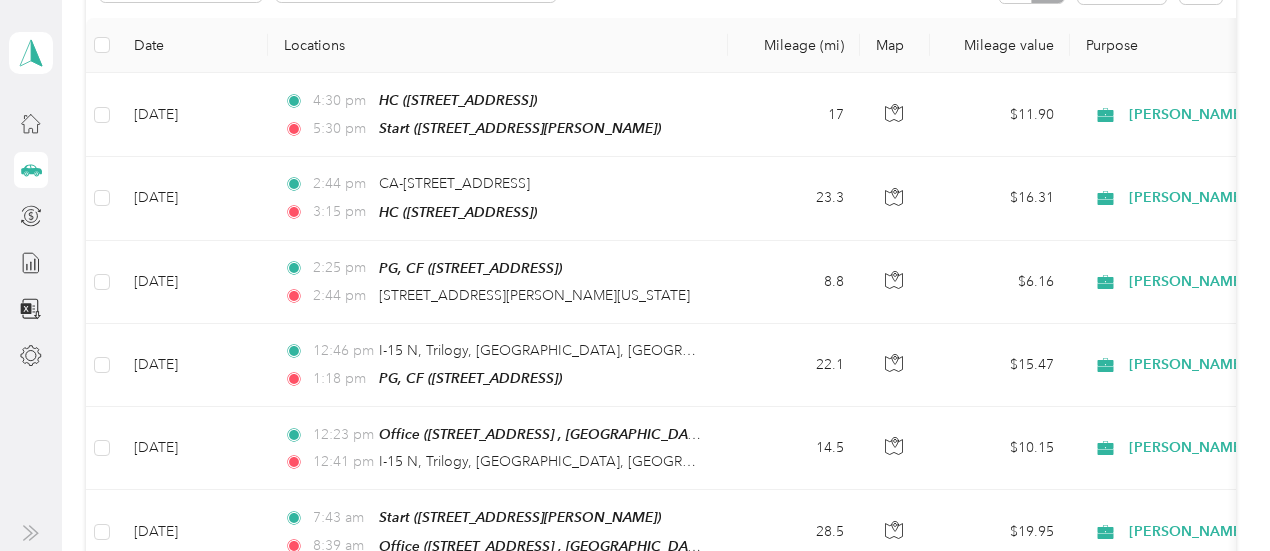 scroll, scrollTop: 272, scrollLeft: 0, axis: vertical 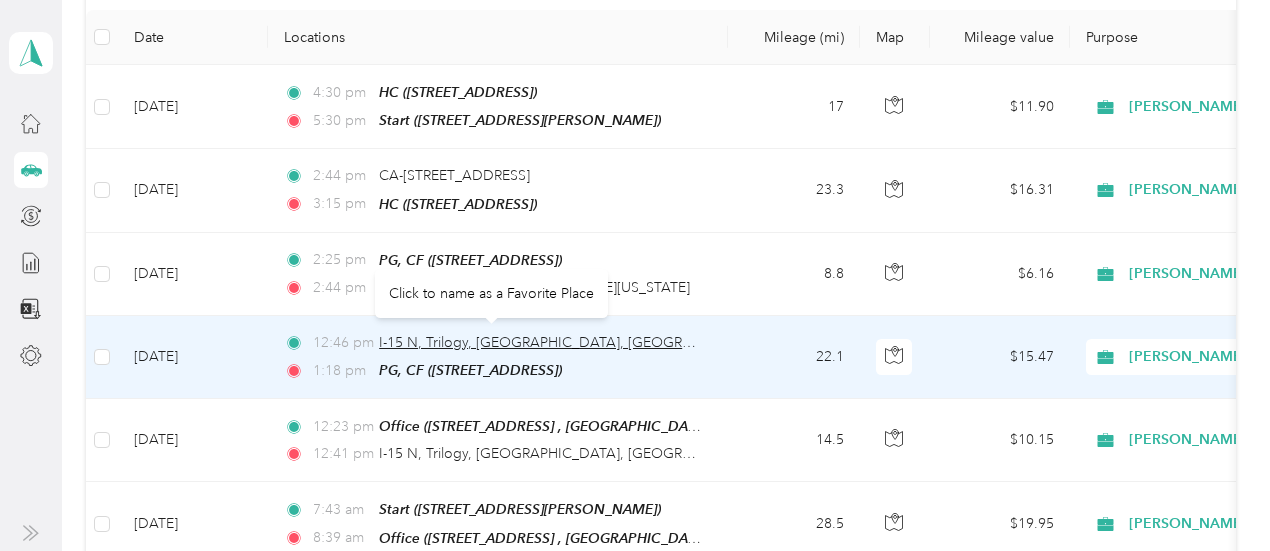 click on "I-15 N, Trilogy, [GEOGRAPHIC_DATA], [GEOGRAPHIC_DATA]" at bounding box center (575, 342) 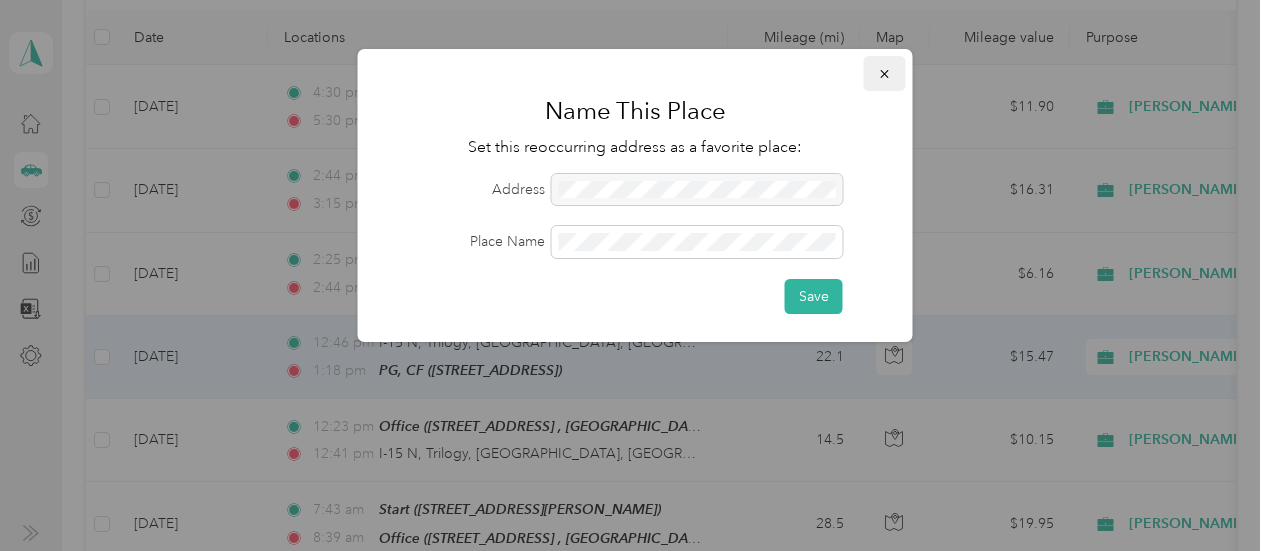 click 